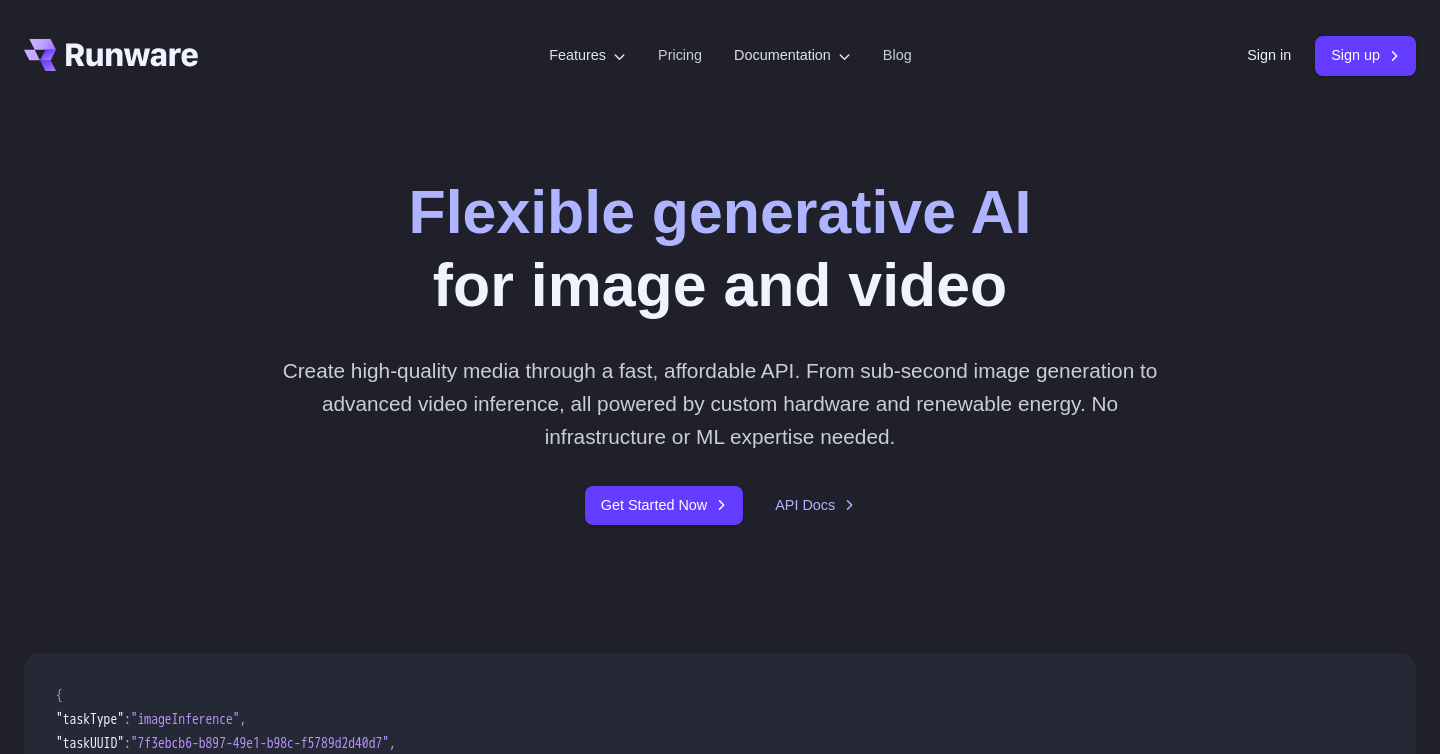 scroll, scrollTop: 0, scrollLeft: 0, axis: both 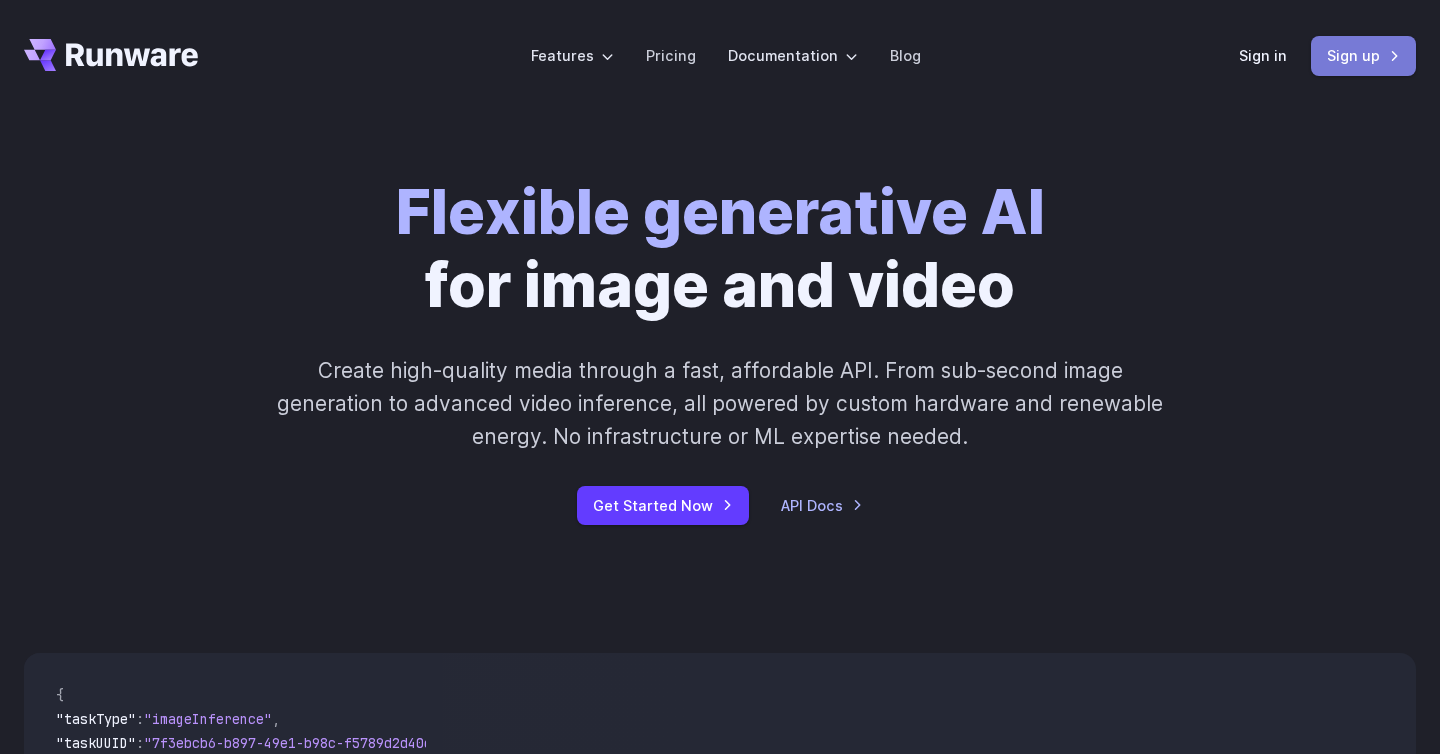 click on "Sign up" at bounding box center [1363, 55] 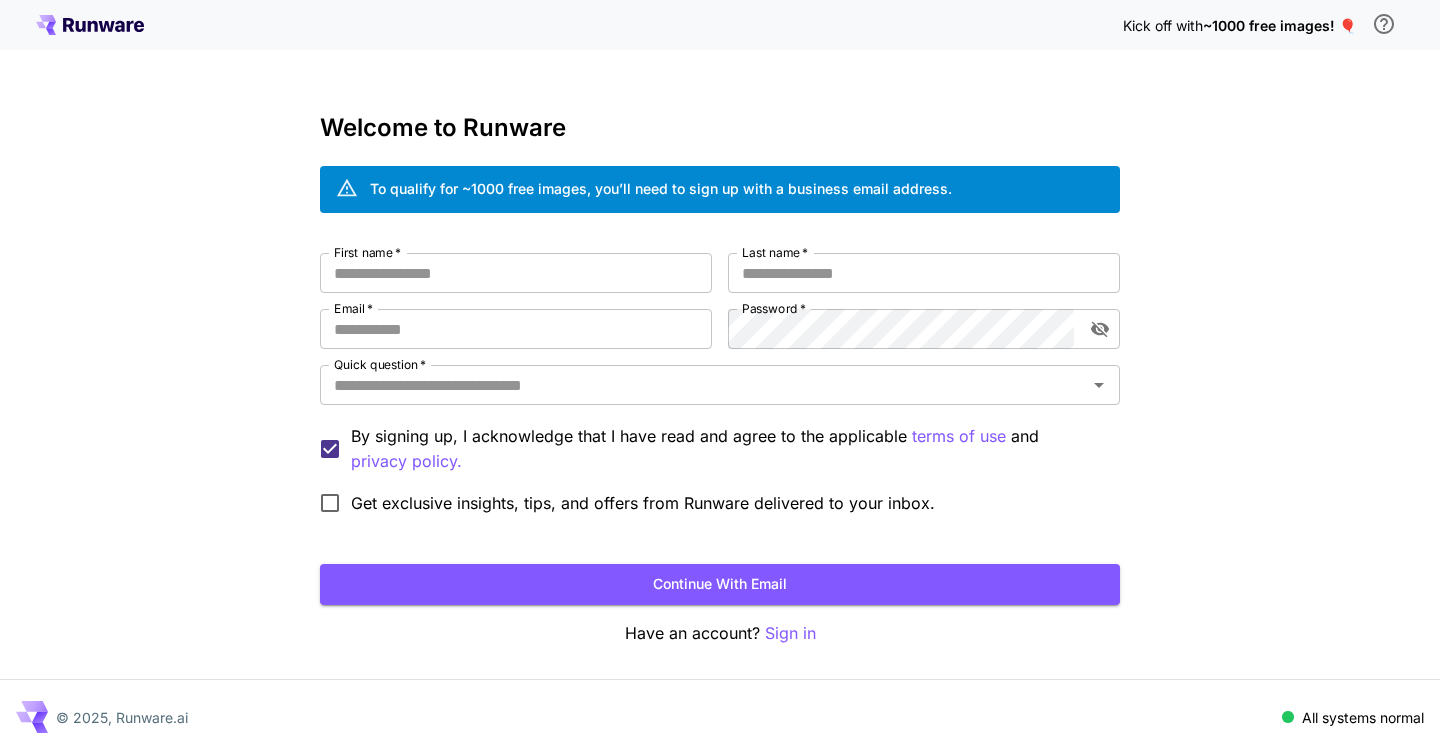 scroll, scrollTop: 0, scrollLeft: 0, axis: both 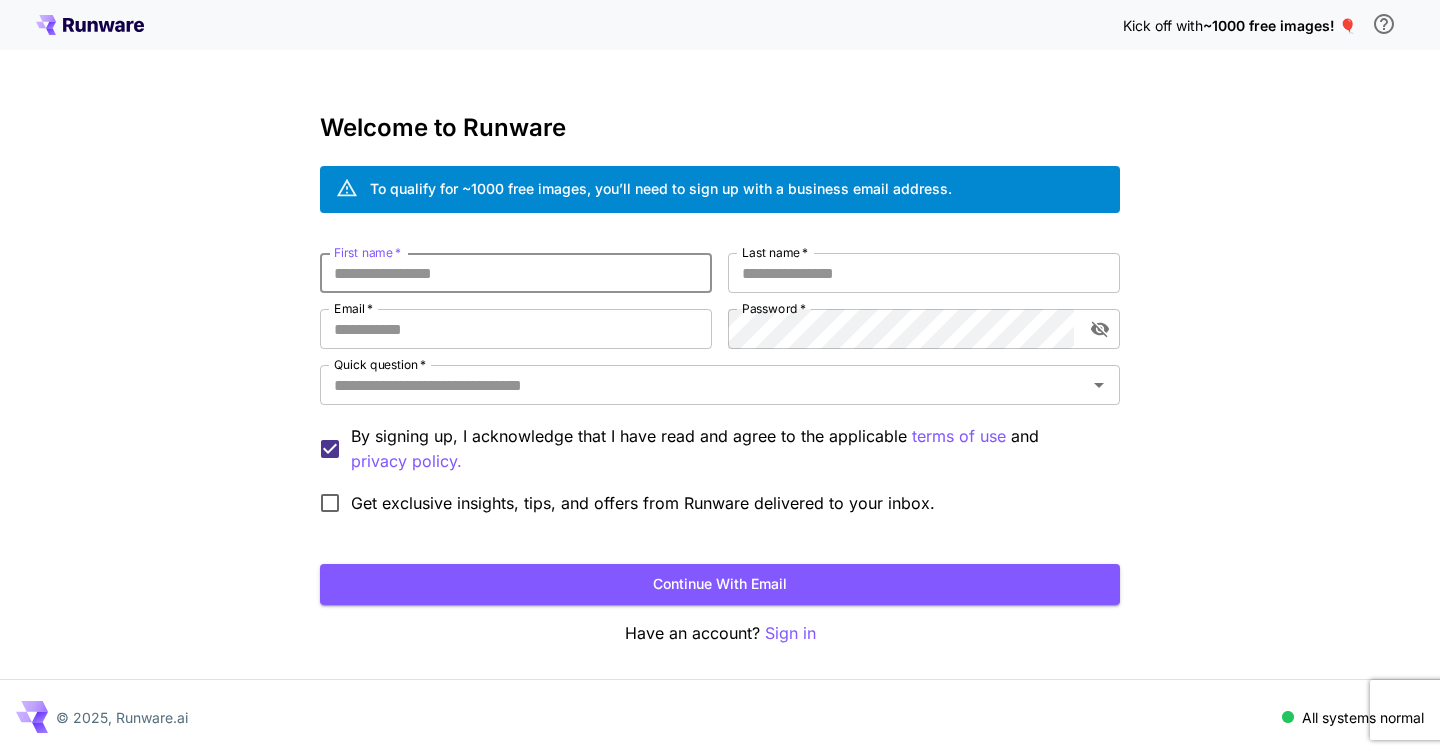 click on "First name   *" at bounding box center [516, 273] 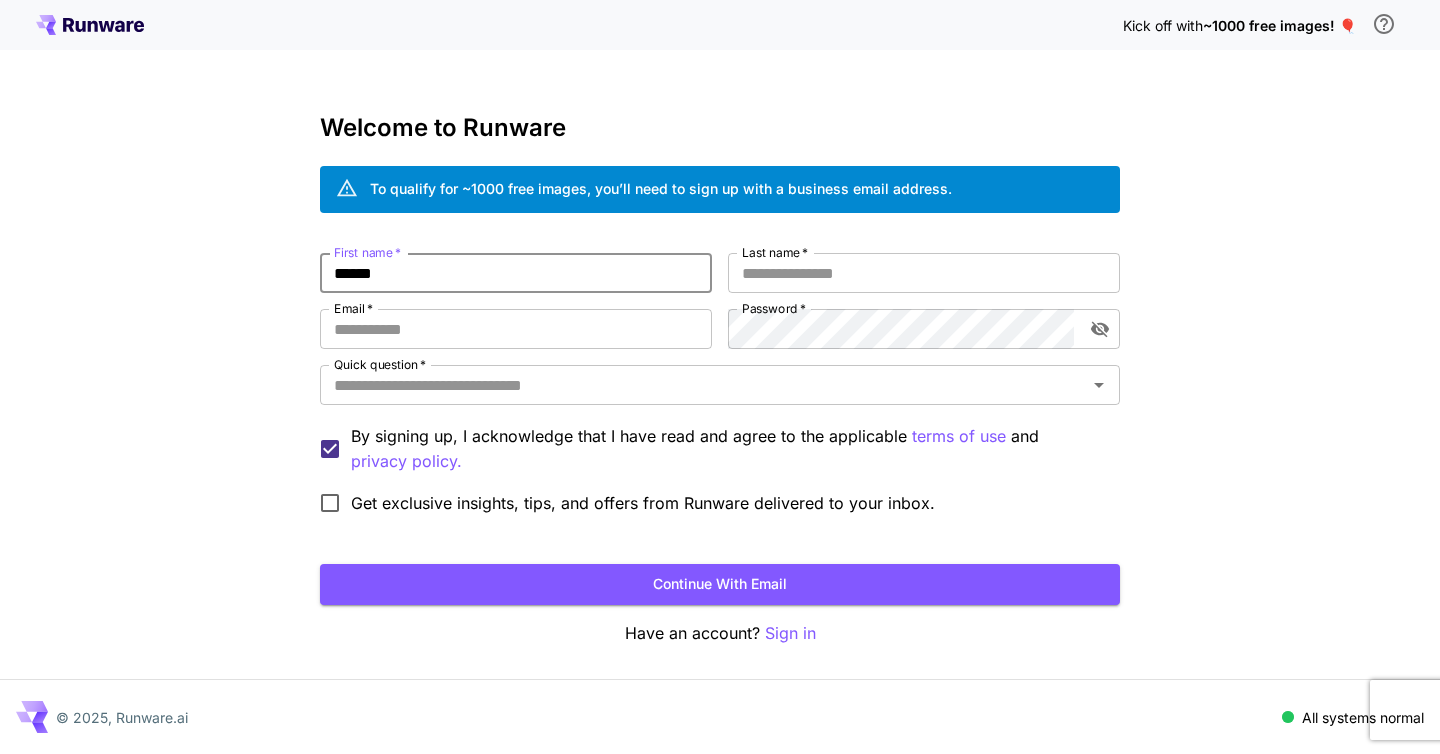 type on "******" 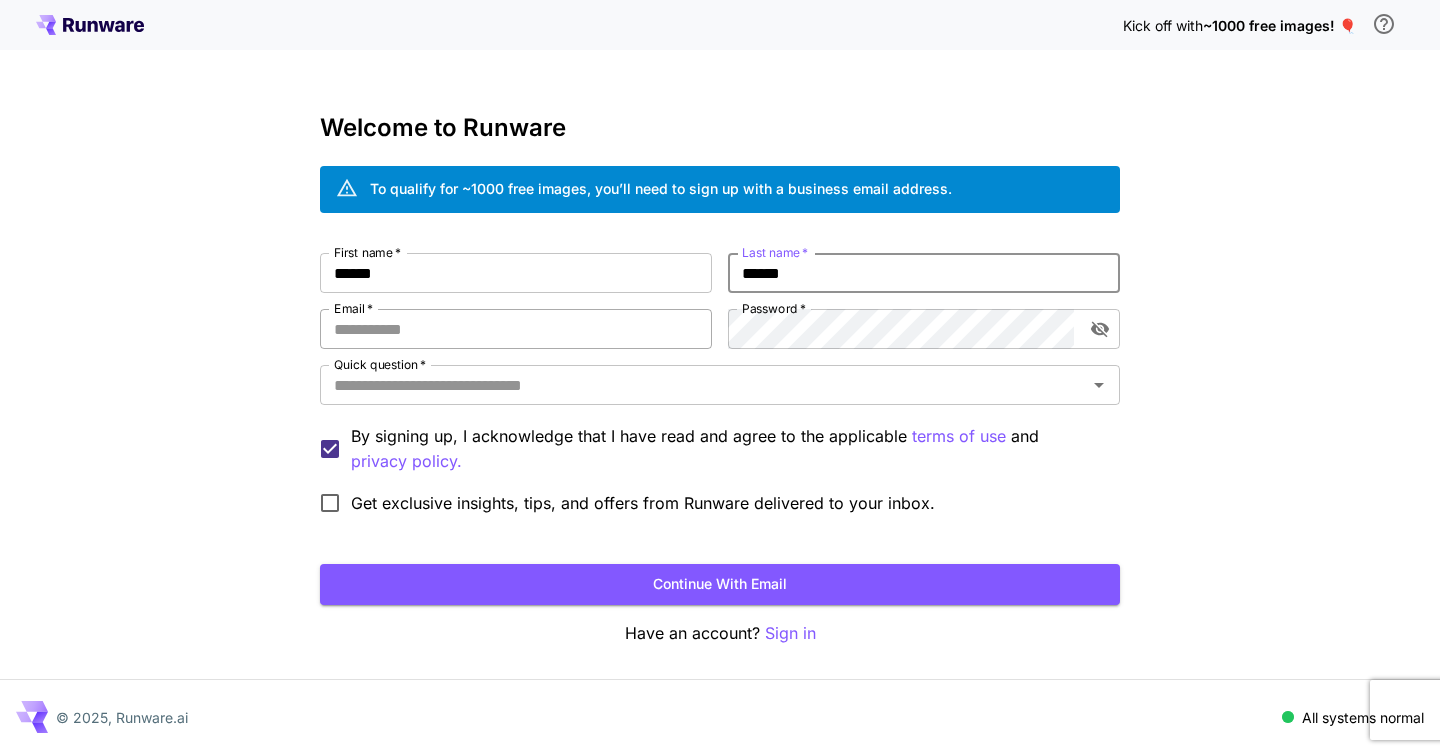 type on "******" 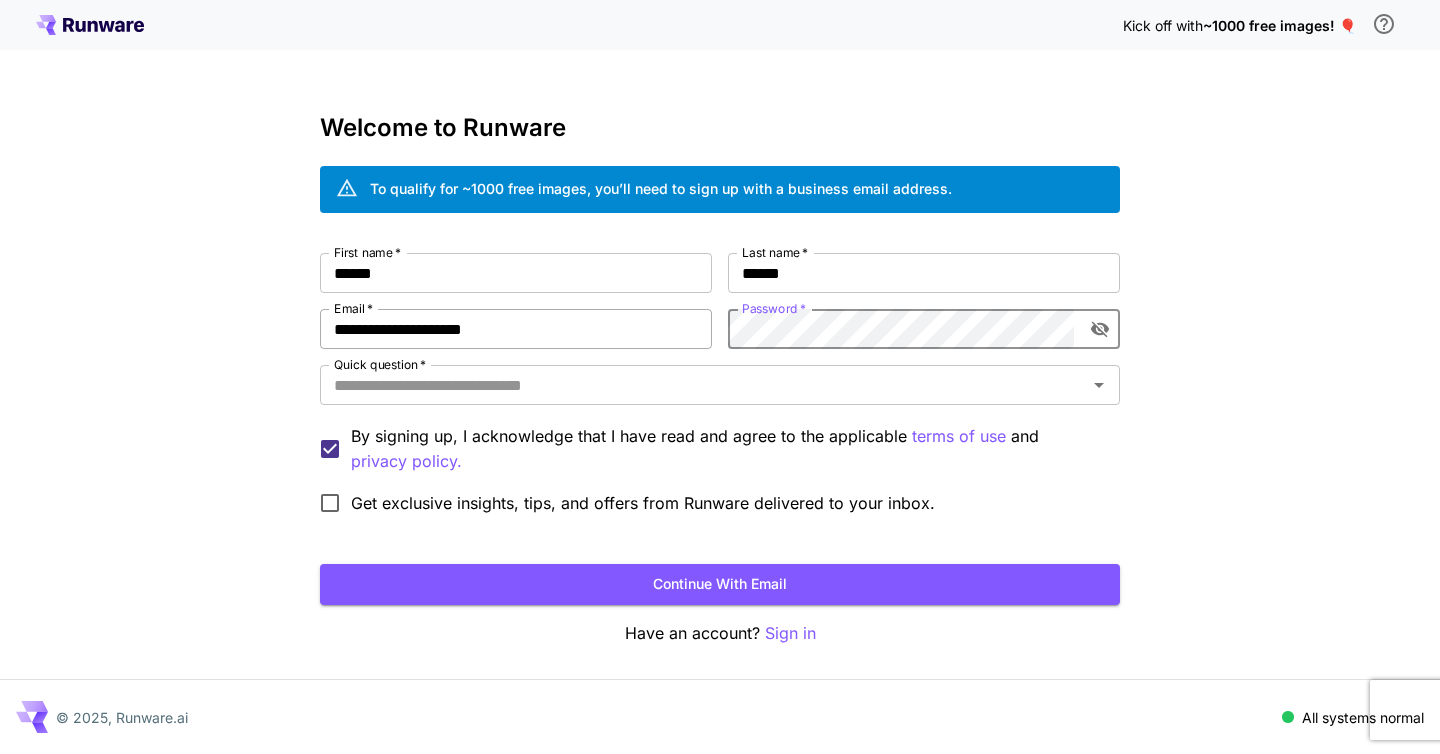 click on "**********" at bounding box center [516, 329] 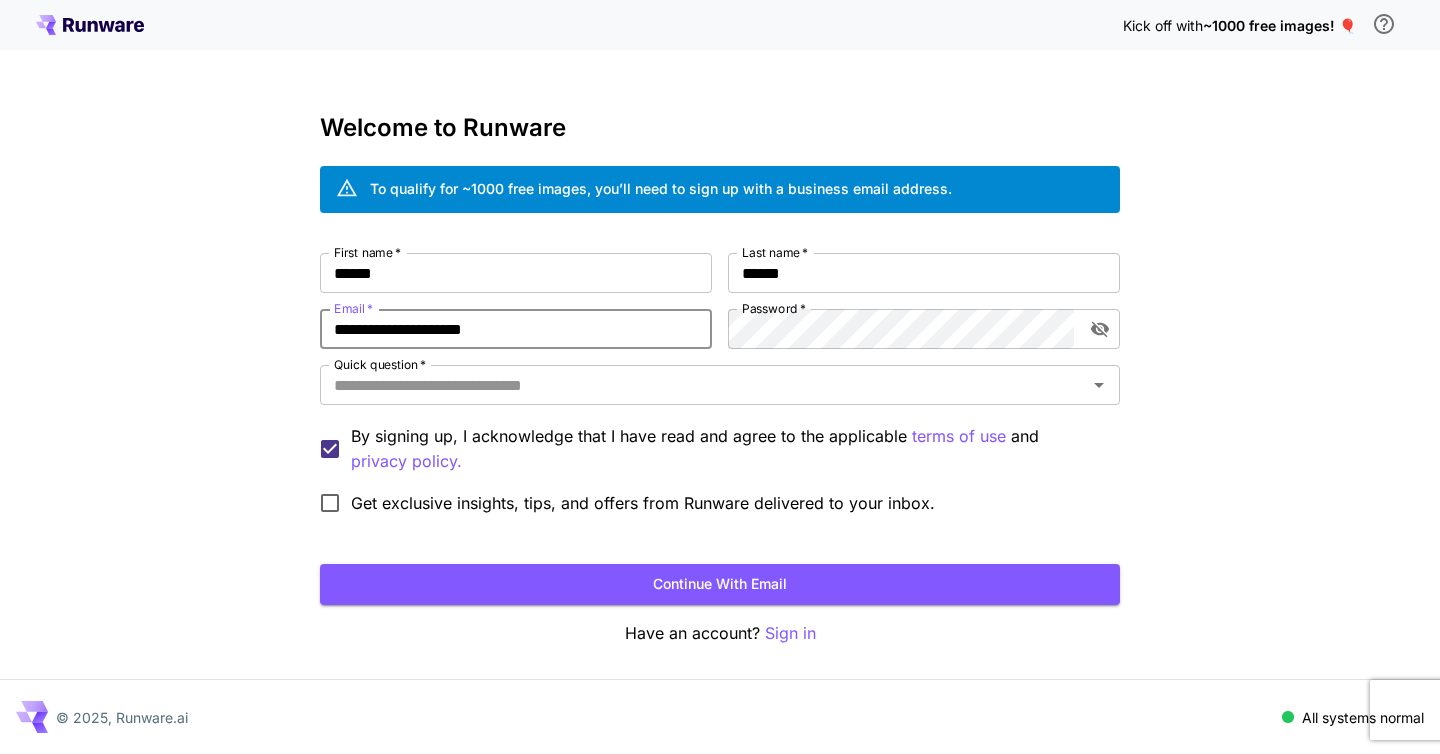 click on "**********" at bounding box center [516, 329] 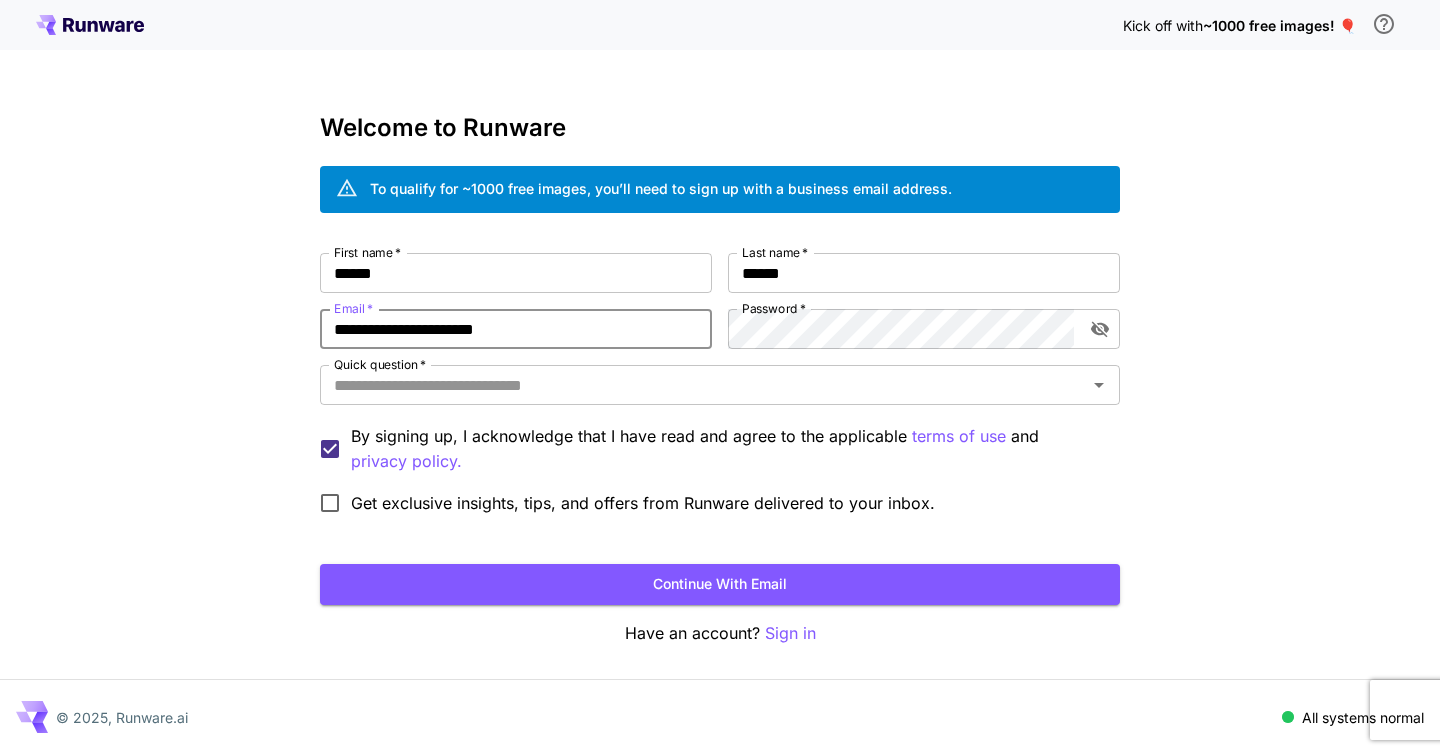 type on "**********" 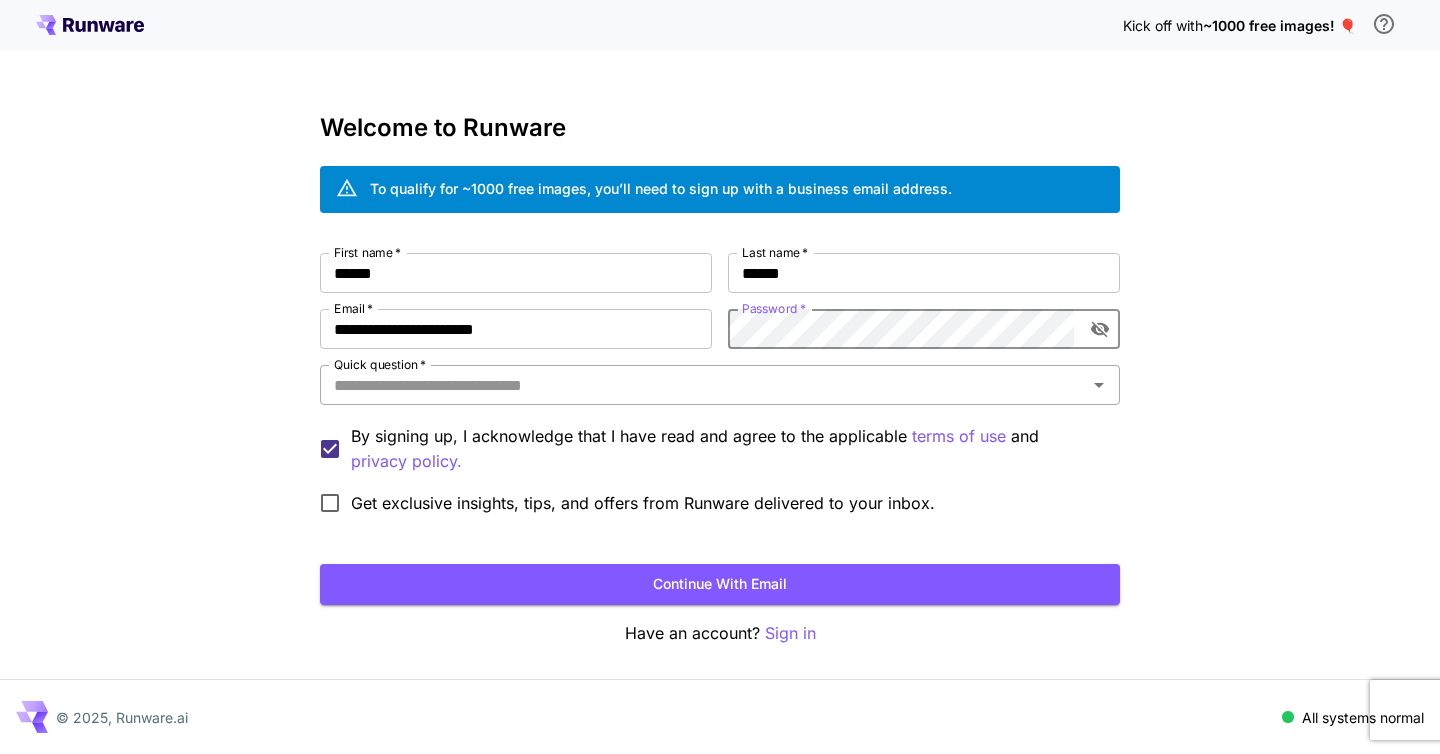 click on "Quick question   *" at bounding box center [720, 385] 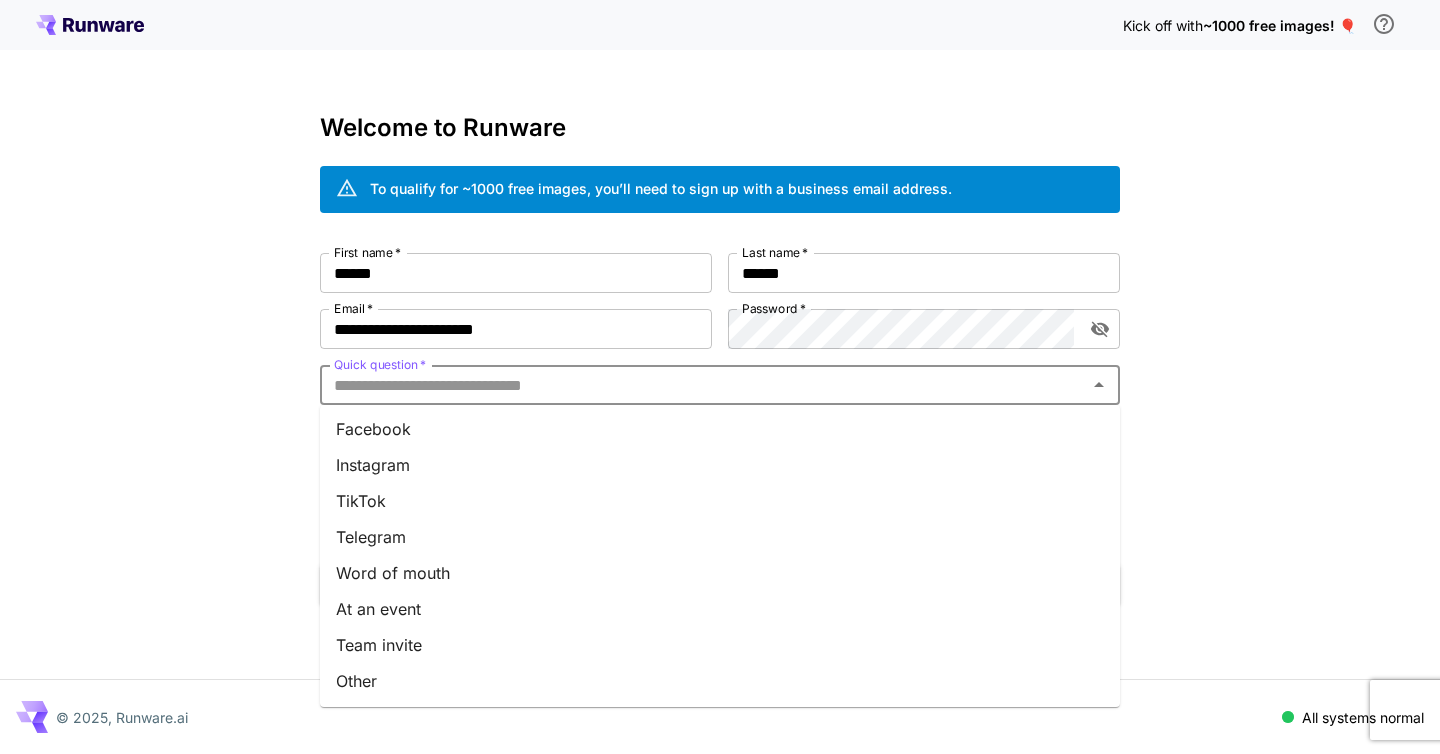 scroll, scrollTop: 254, scrollLeft: 0, axis: vertical 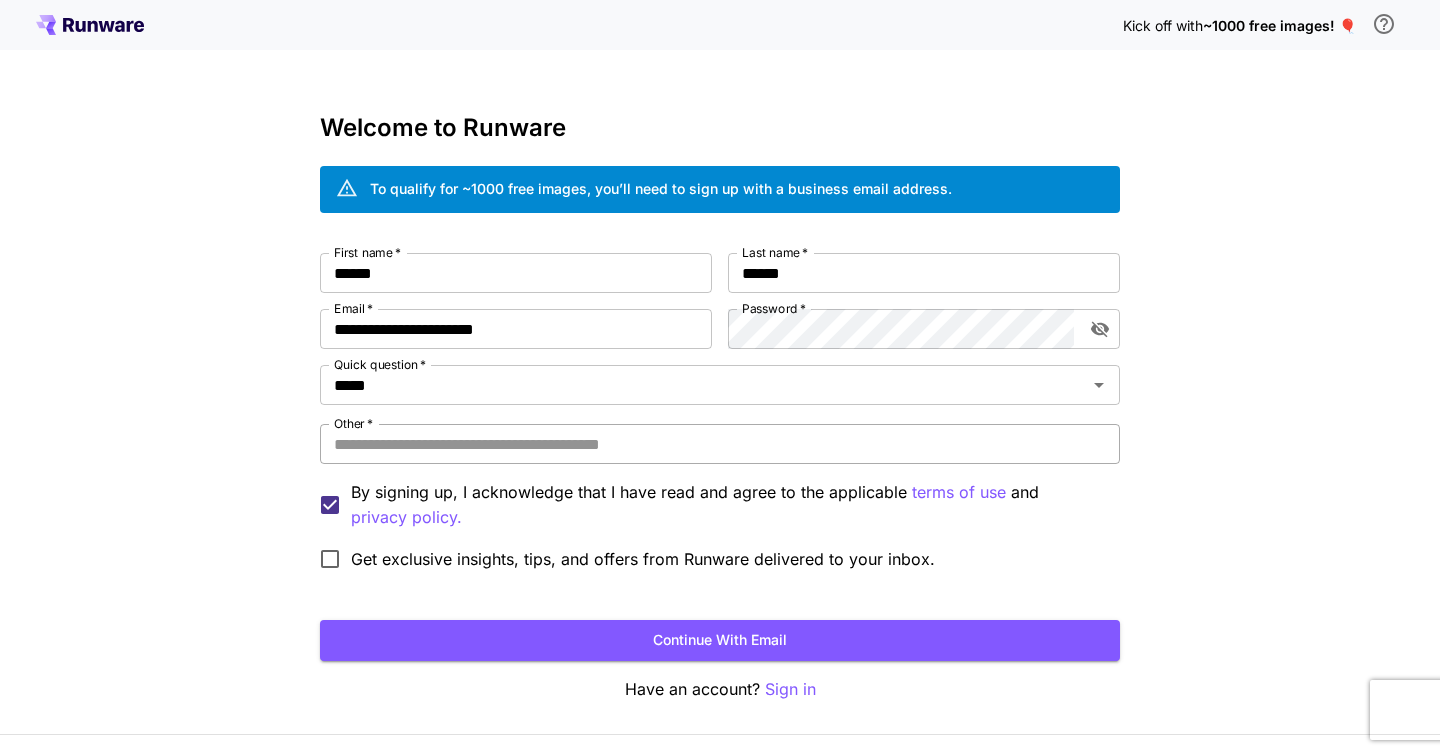 click on "Other   *" at bounding box center [720, 444] 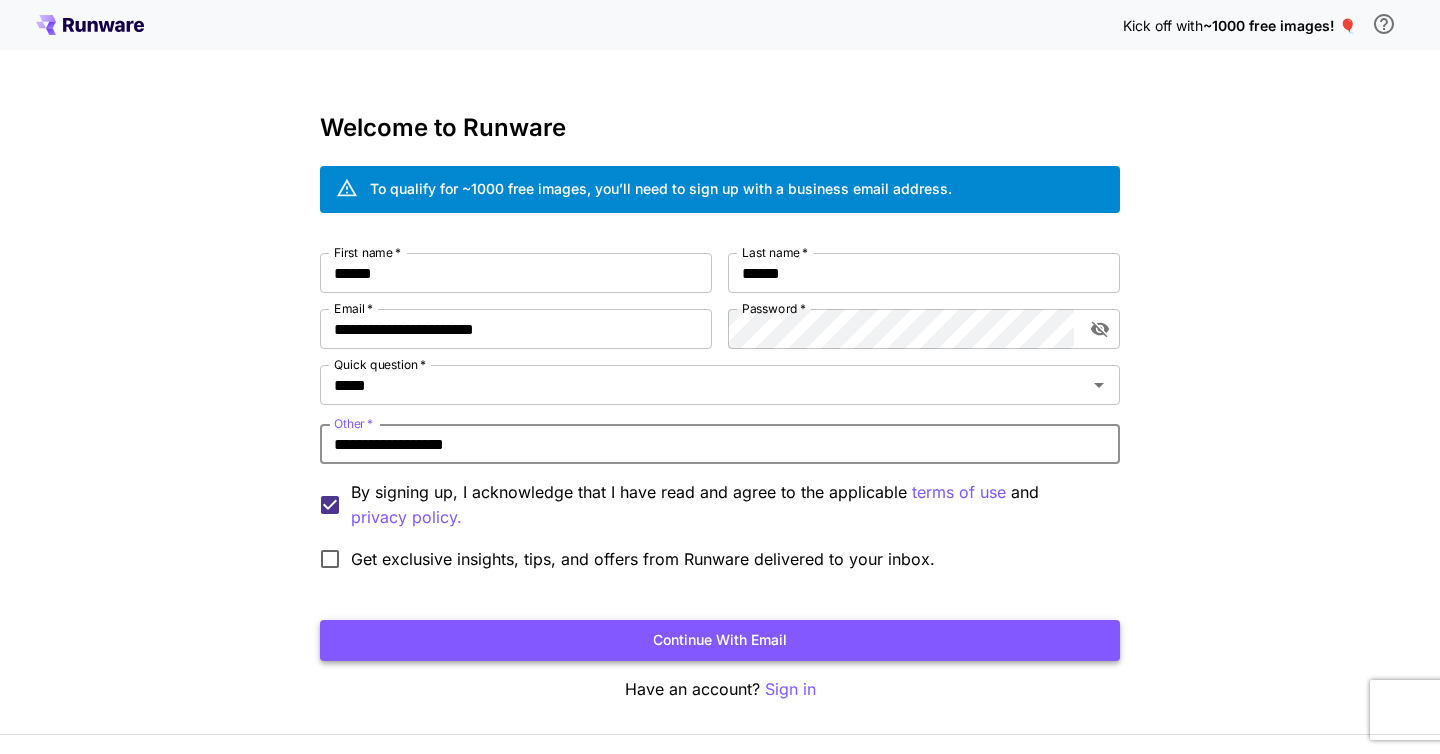 type on "**********" 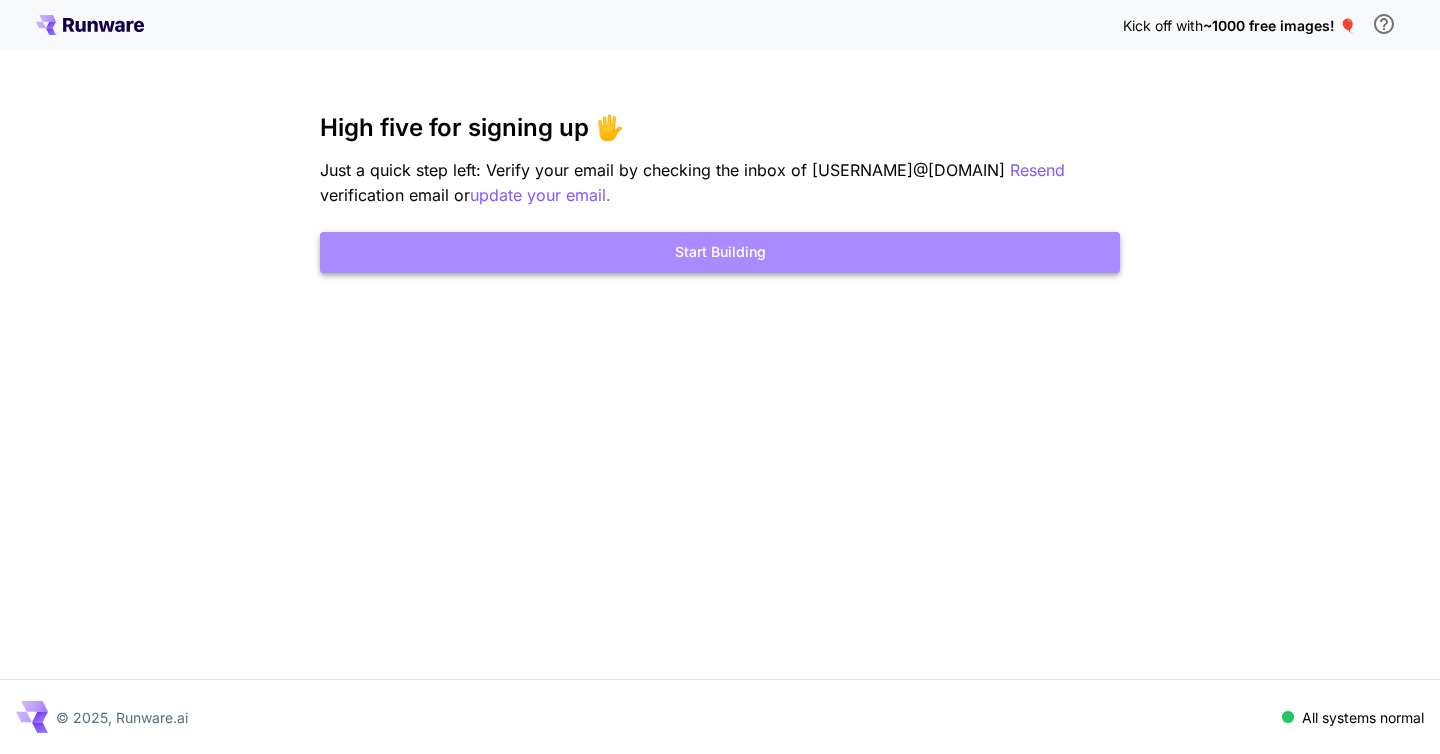 click on "Start Building" at bounding box center (720, 252) 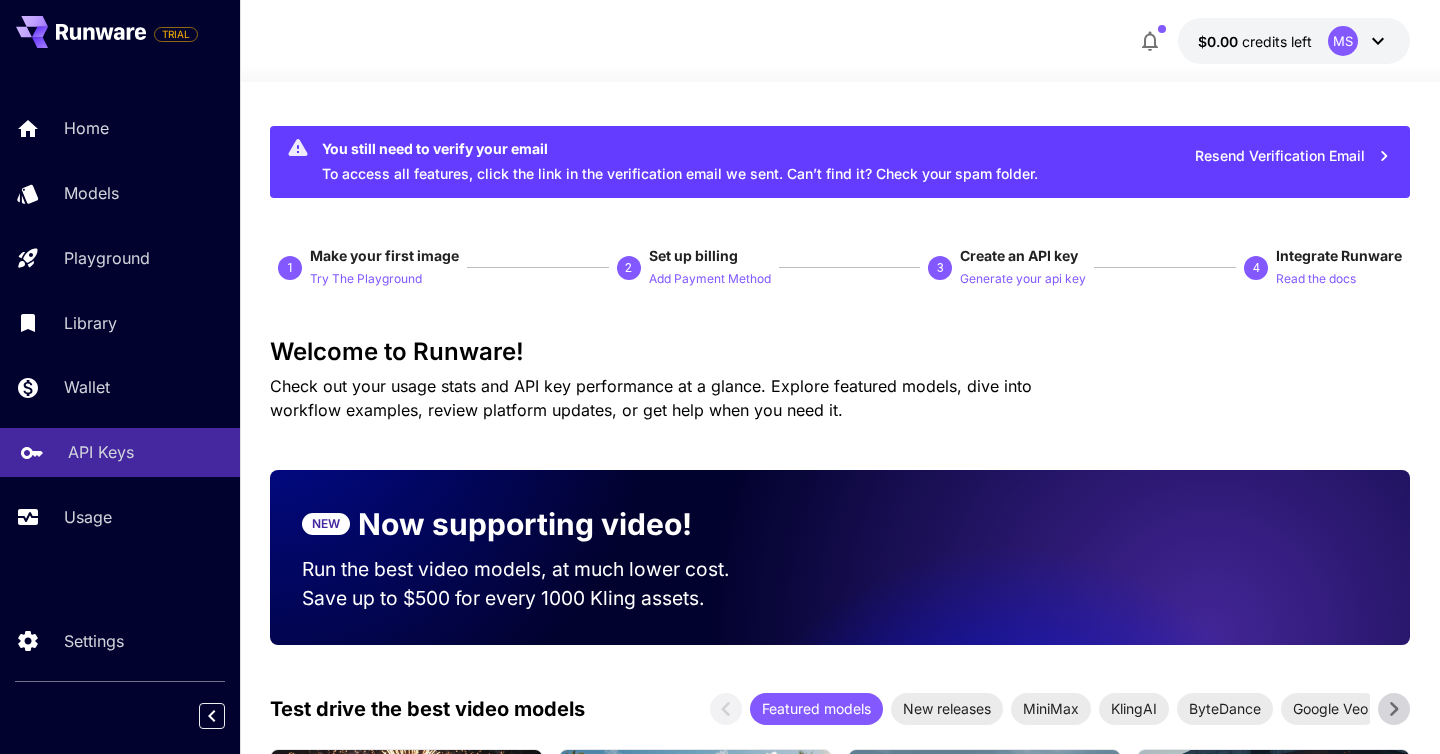 click on "API Keys" at bounding box center (101, 452) 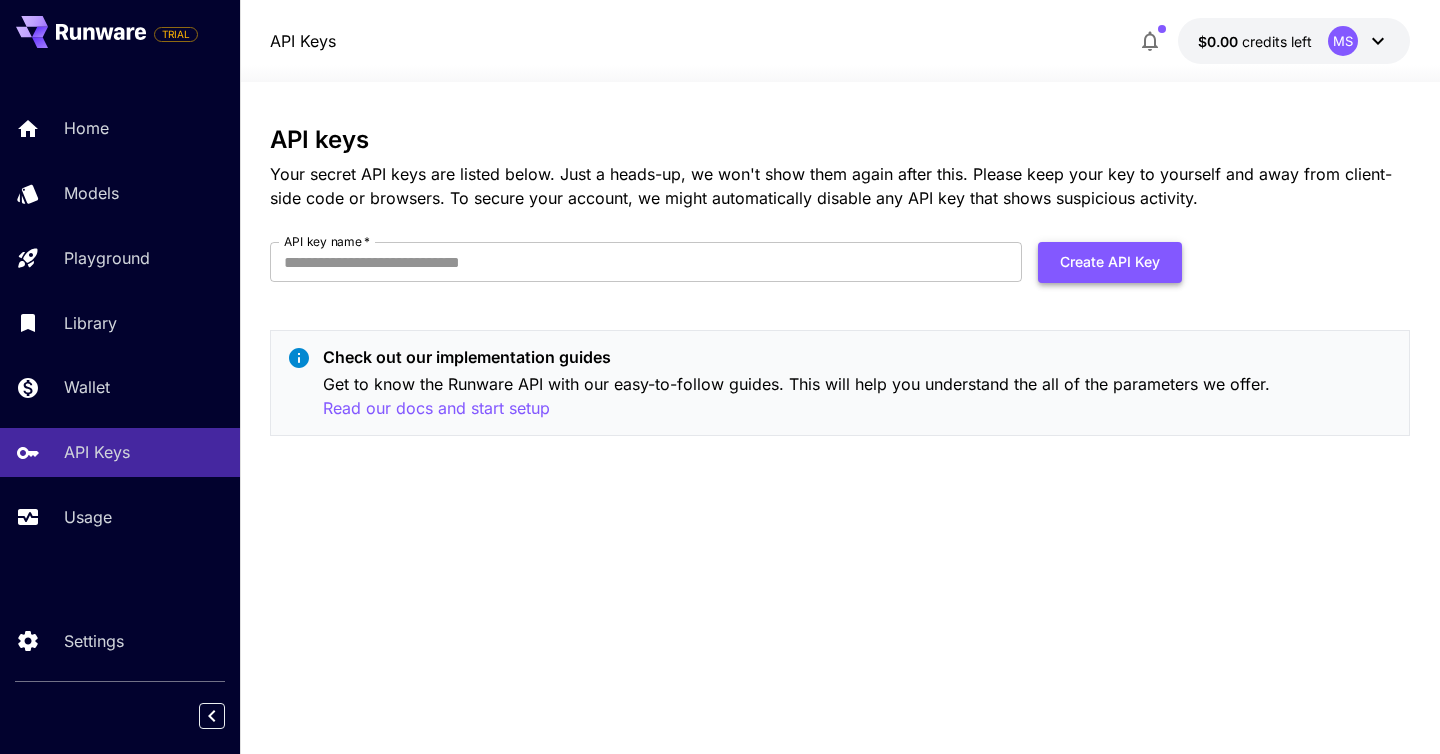 click on "Create API Key" at bounding box center (1110, 262) 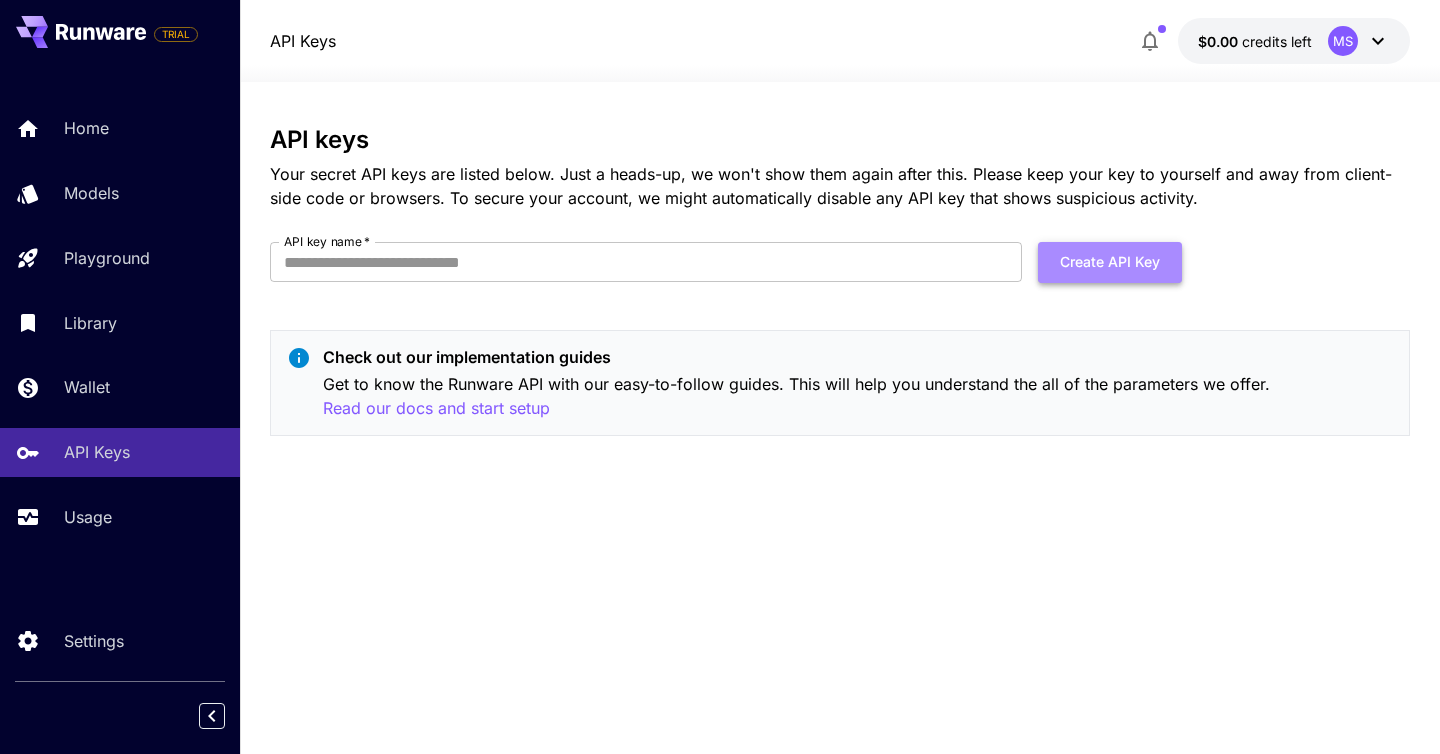 click on "Create API Key" at bounding box center (1110, 262) 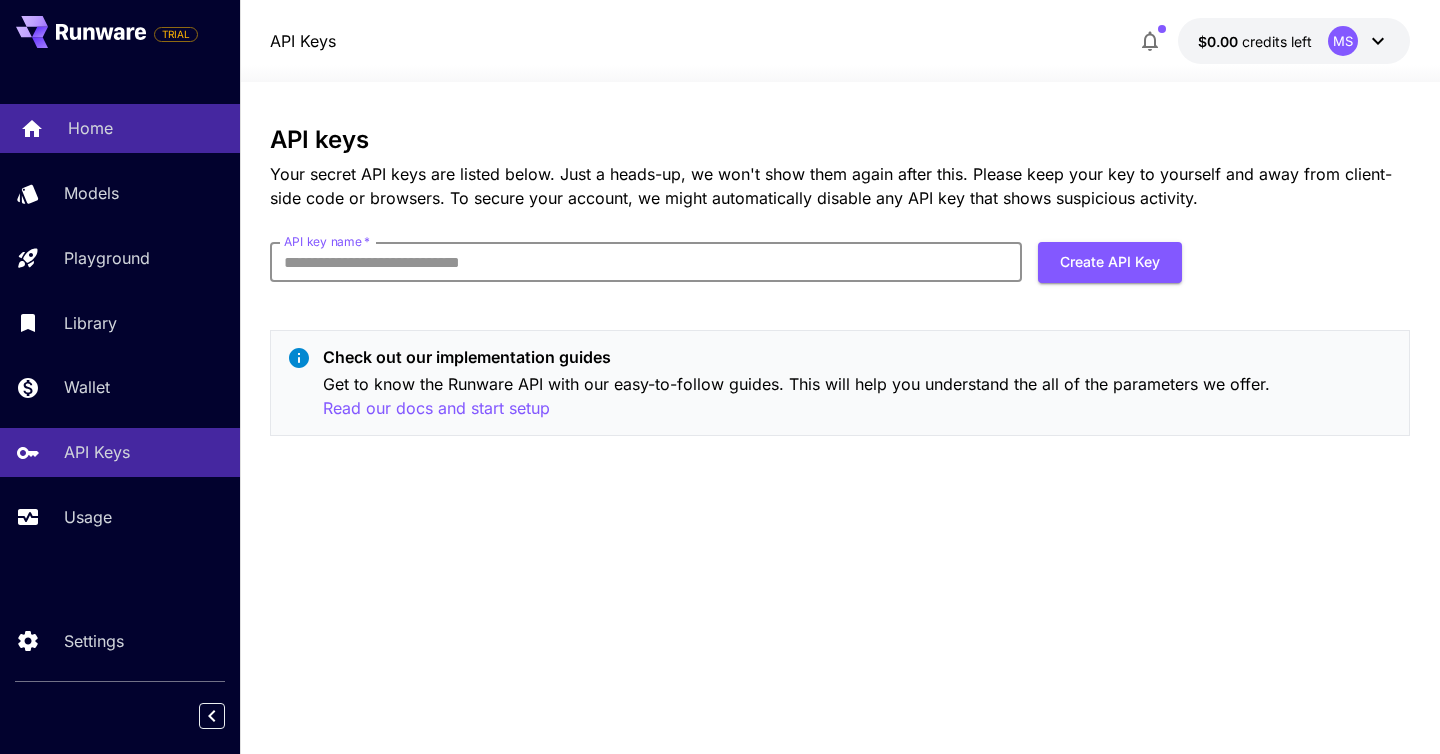 click on "Home" at bounding box center [90, 128] 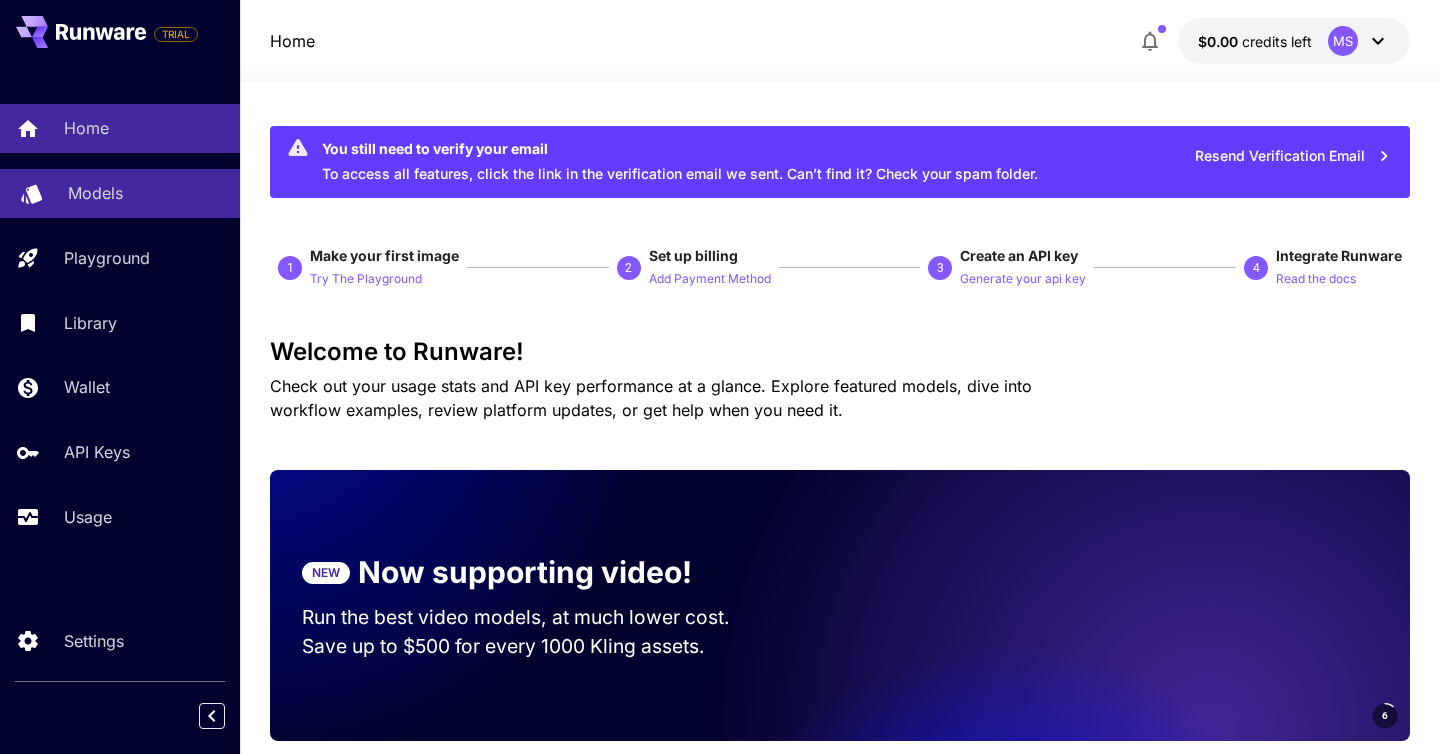 click on "Models" at bounding box center (95, 193) 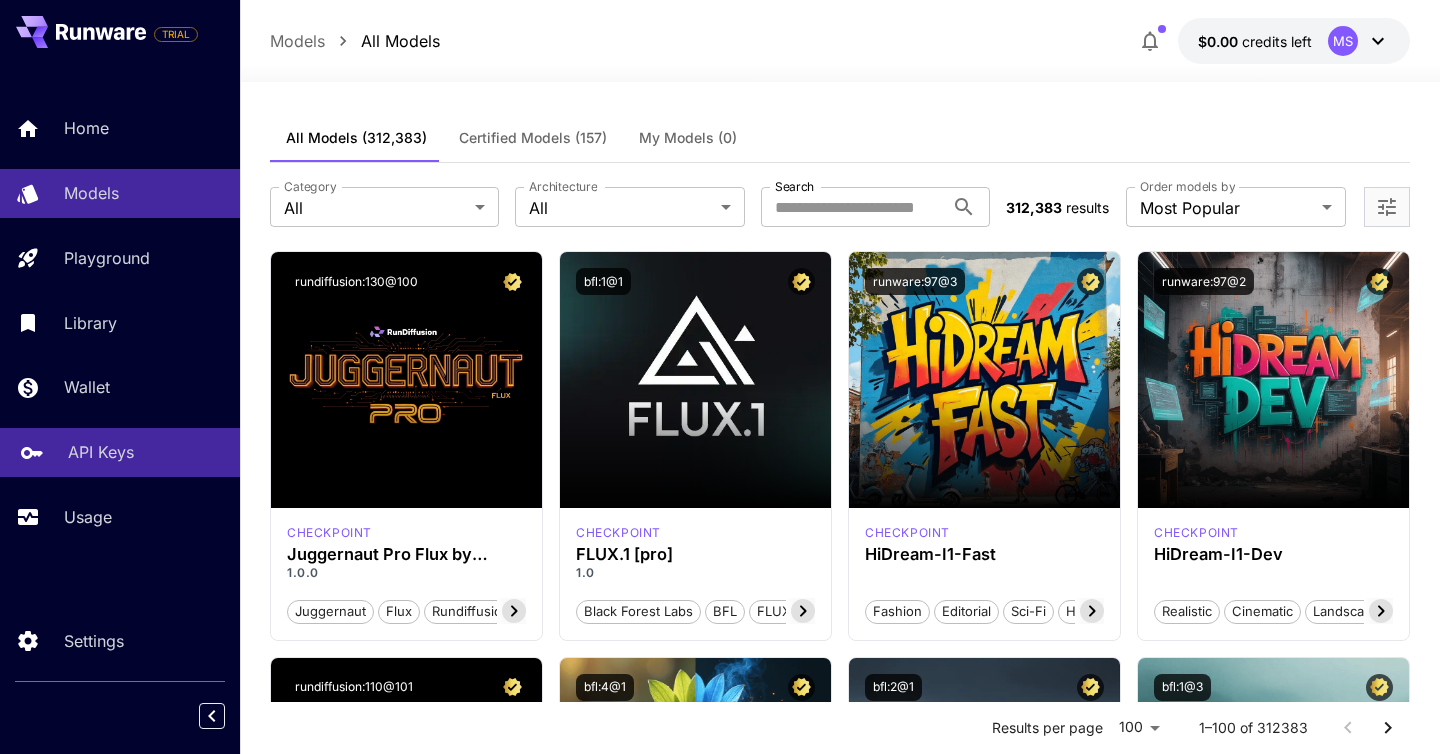 click on "API Keys" at bounding box center [101, 452] 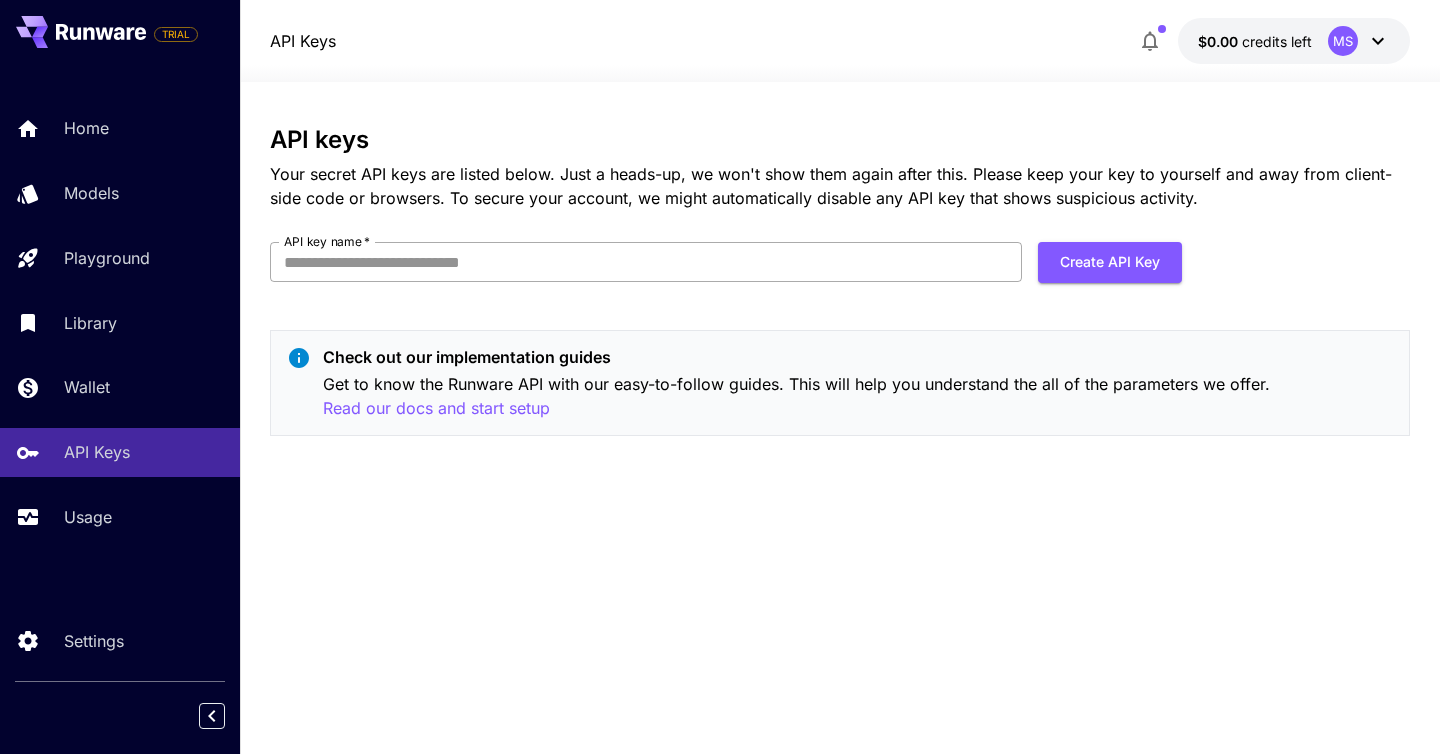 click on "API key name   *" at bounding box center (646, 262) 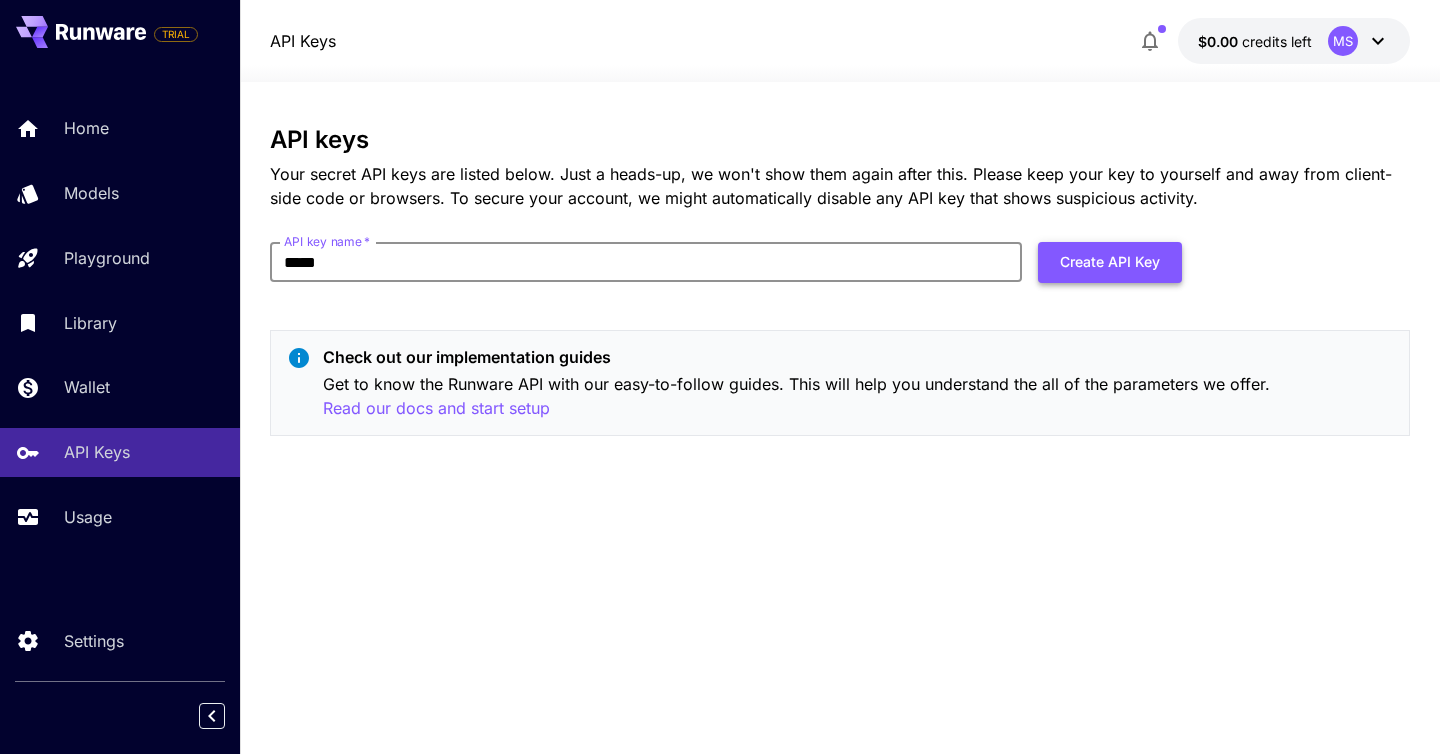 type on "*****" 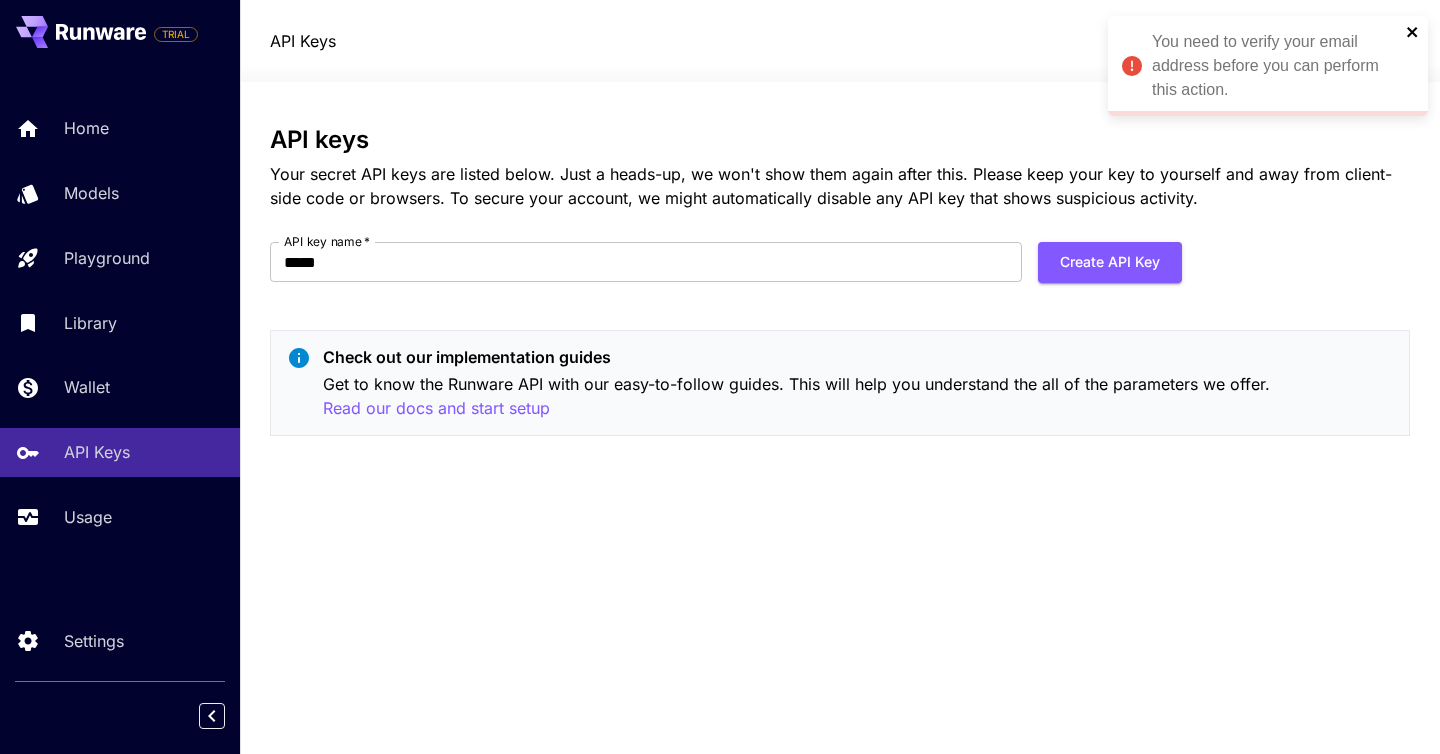 click 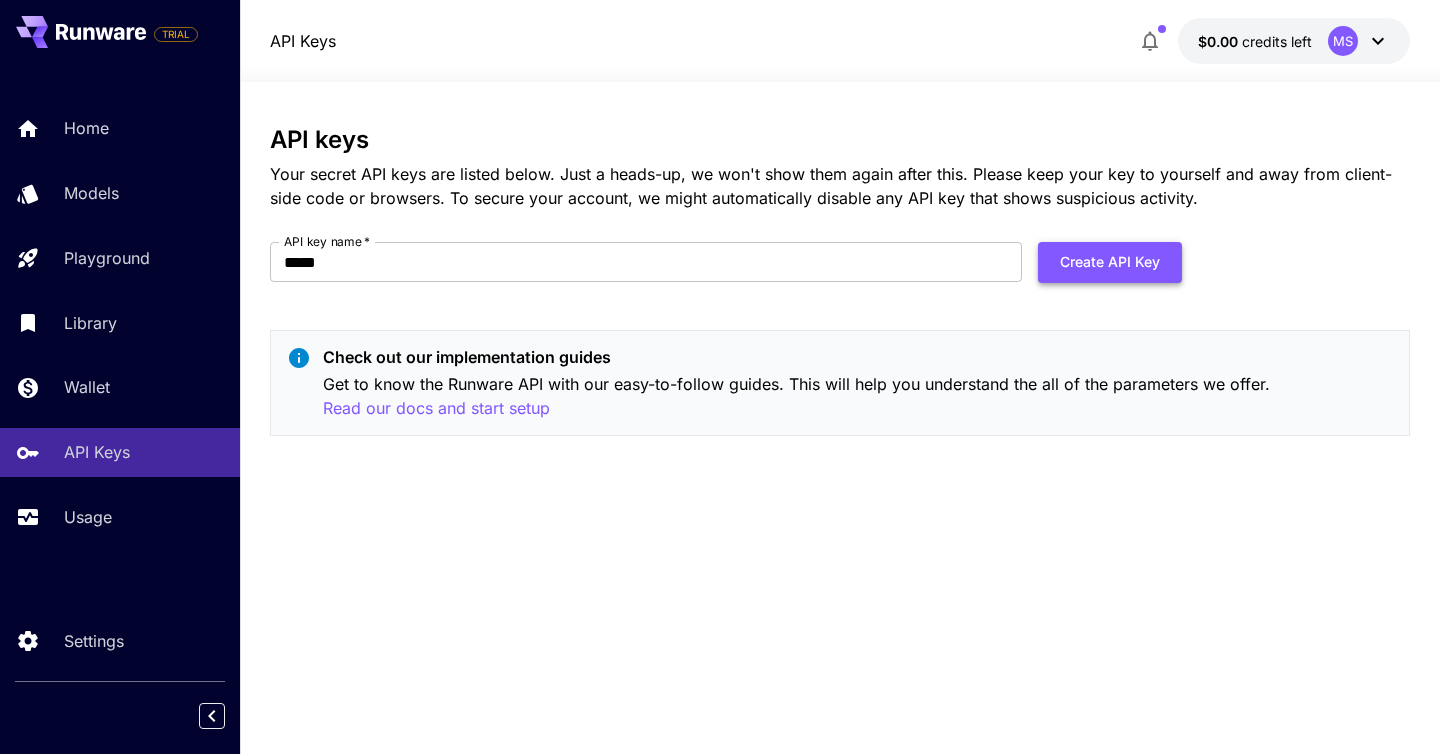 click on "Create API Key" at bounding box center (1110, 262) 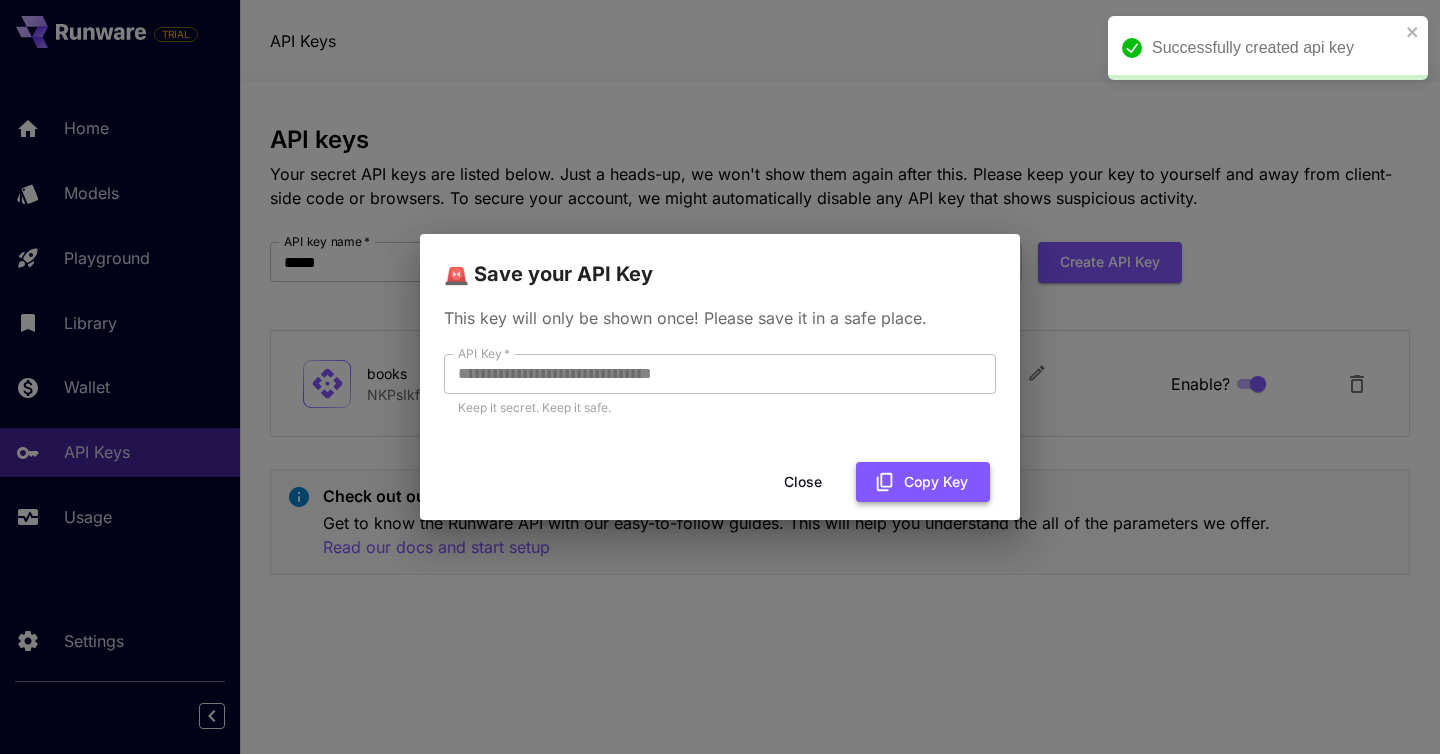 click on "Copy Key" at bounding box center (923, 482) 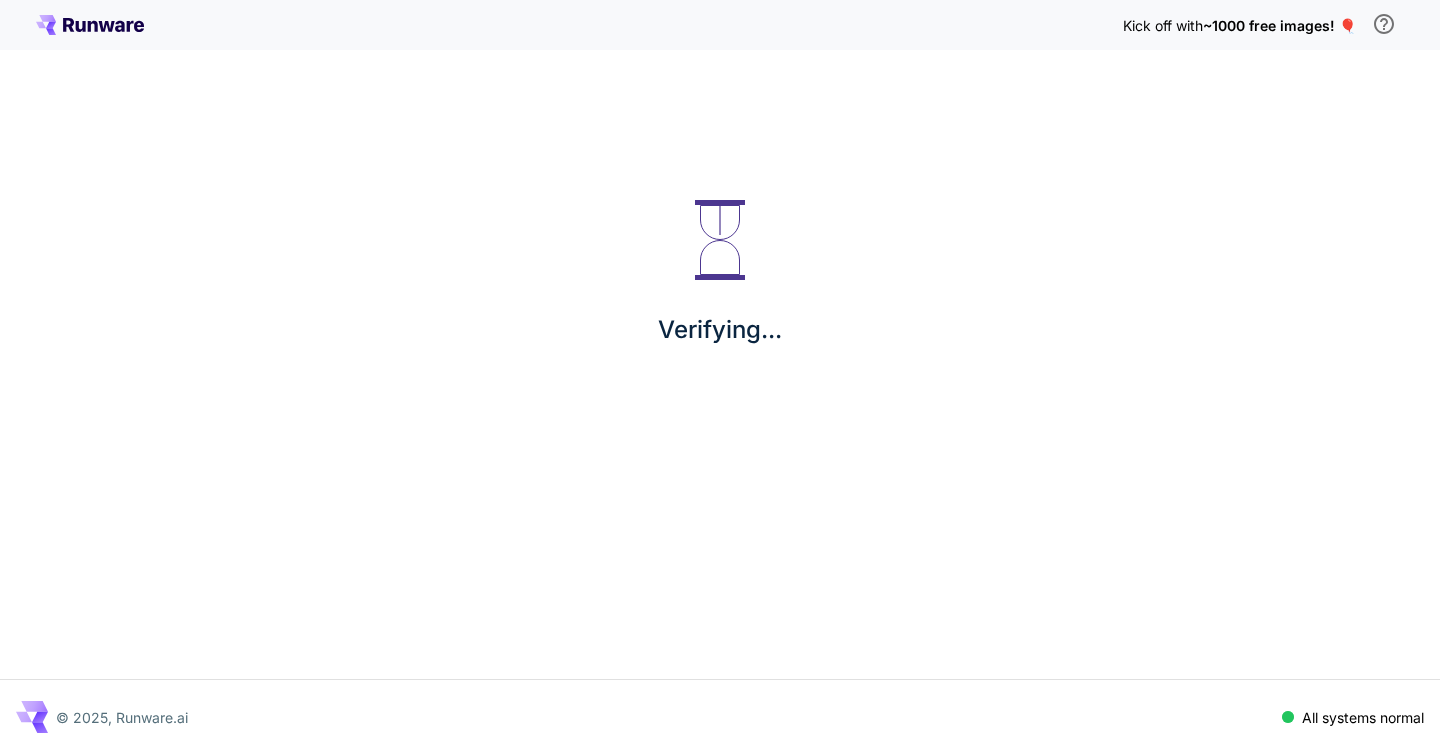 scroll, scrollTop: 0, scrollLeft: 0, axis: both 